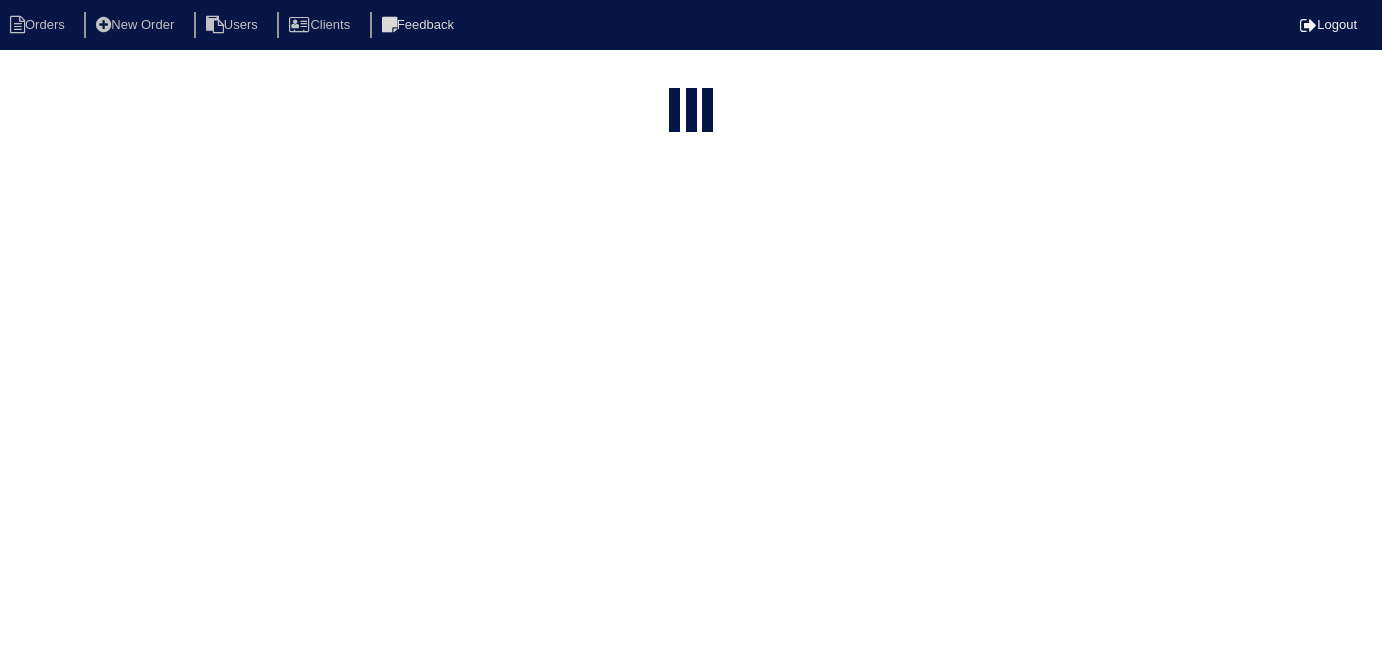 select on "15" 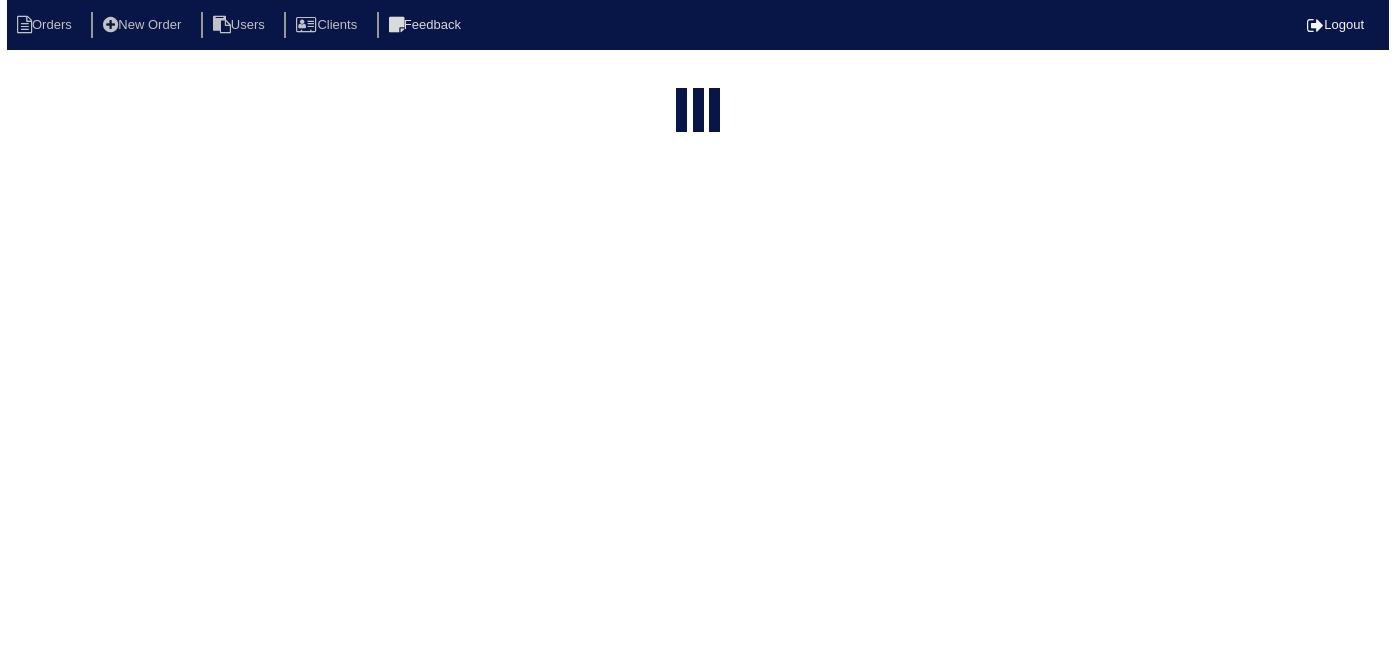 scroll, scrollTop: 0, scrollLeft: 0, axis: both 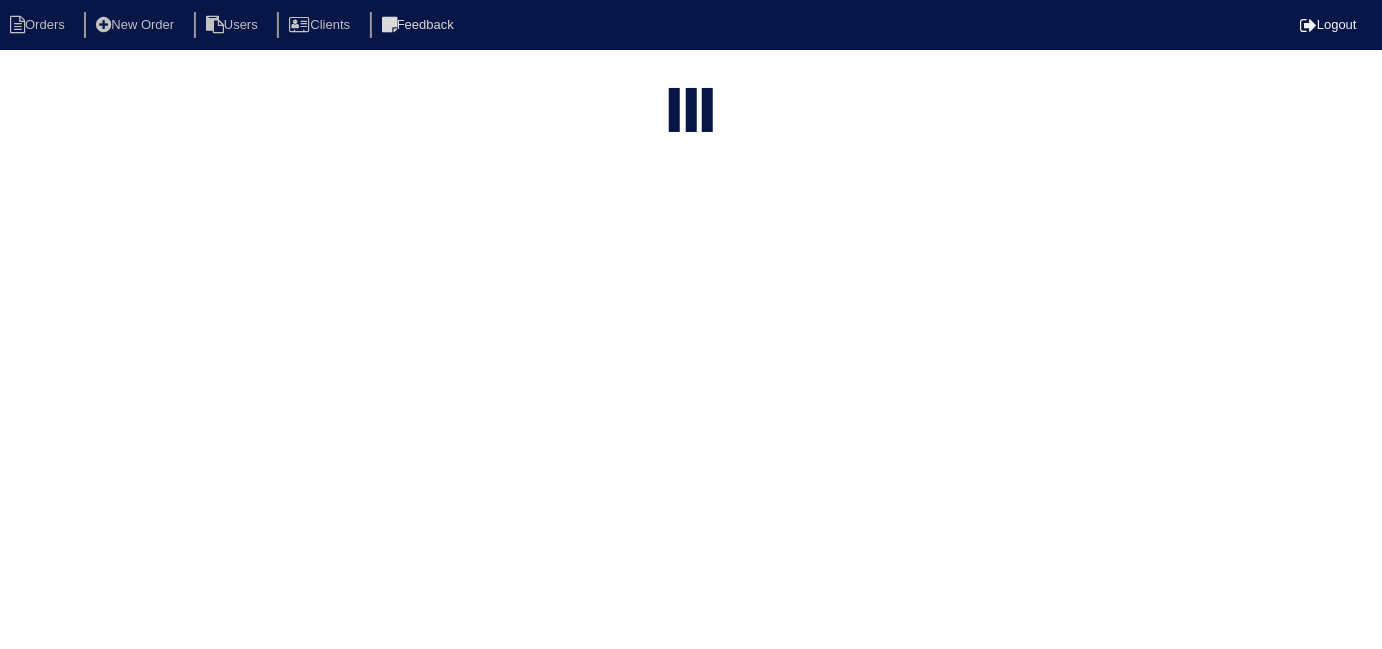 select on "field complete" 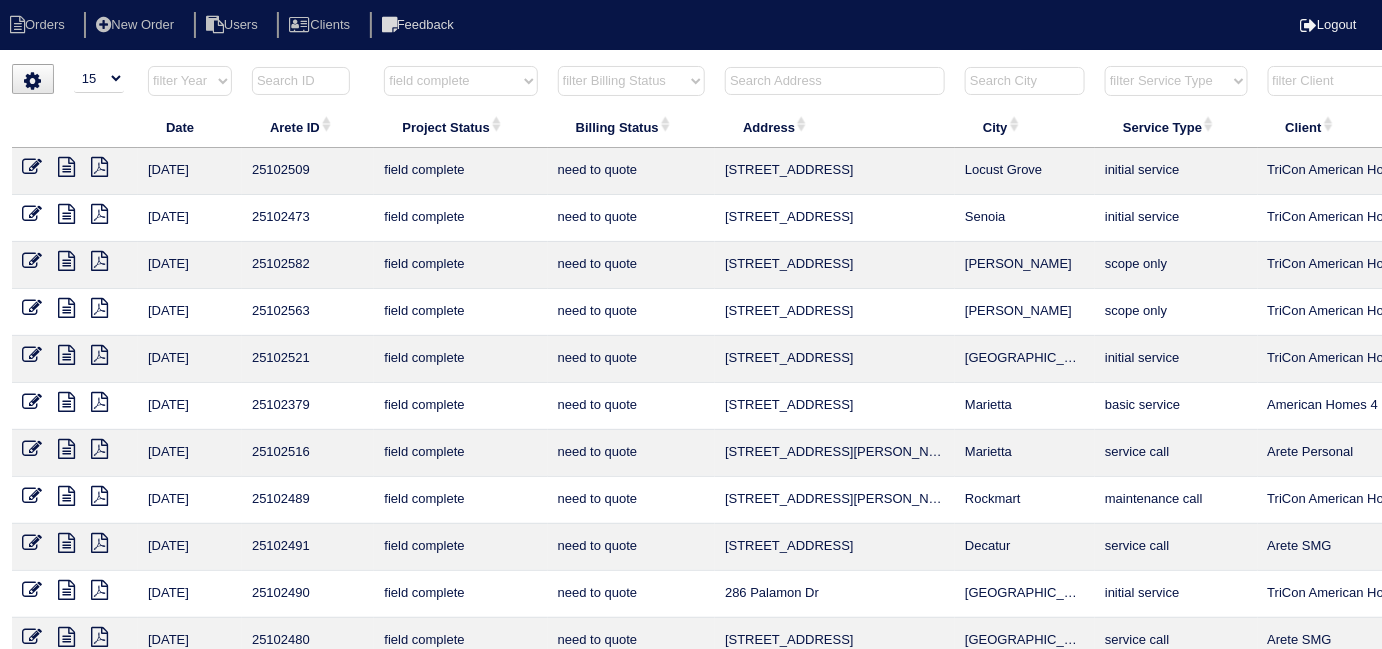 click at bounding box center [835, 81] 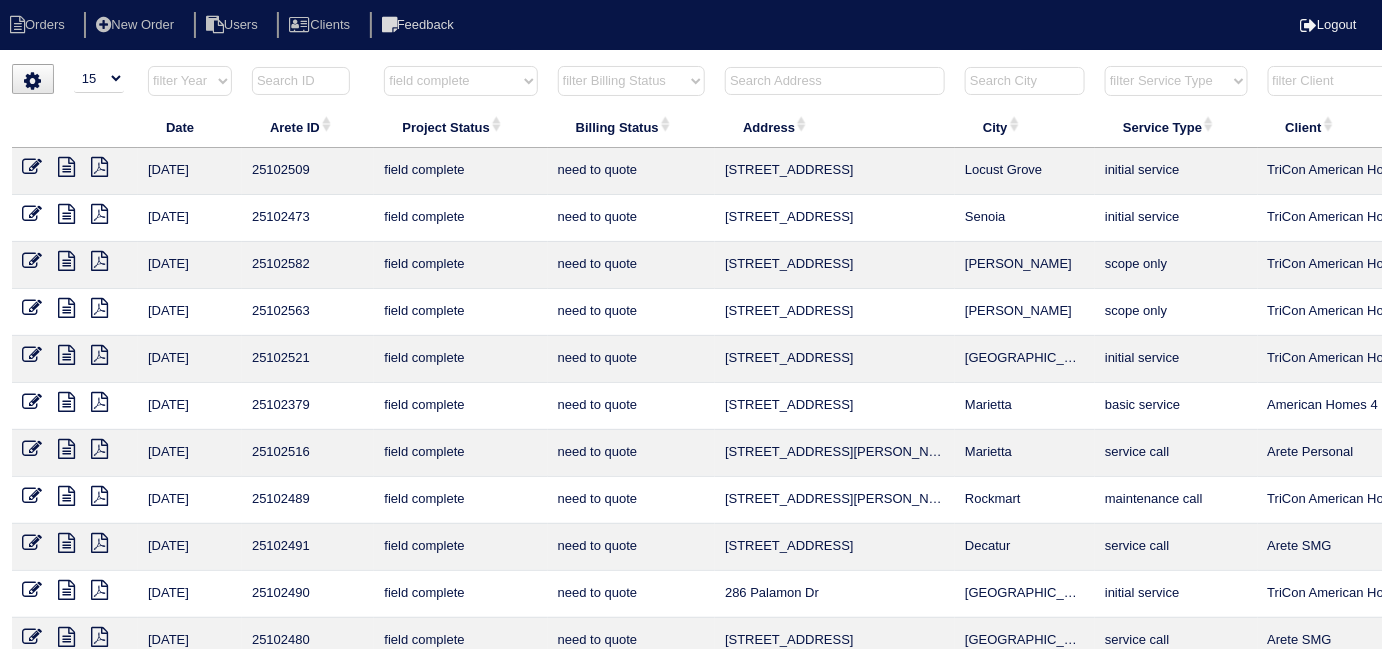 click on "filter Project Status -- Any Project Status -- new order assigned in progress field complete need to schedule admin review archived completed need to approve in quickbooks unknown repairs needed canceled manager review" at bounding box center (460, 81) 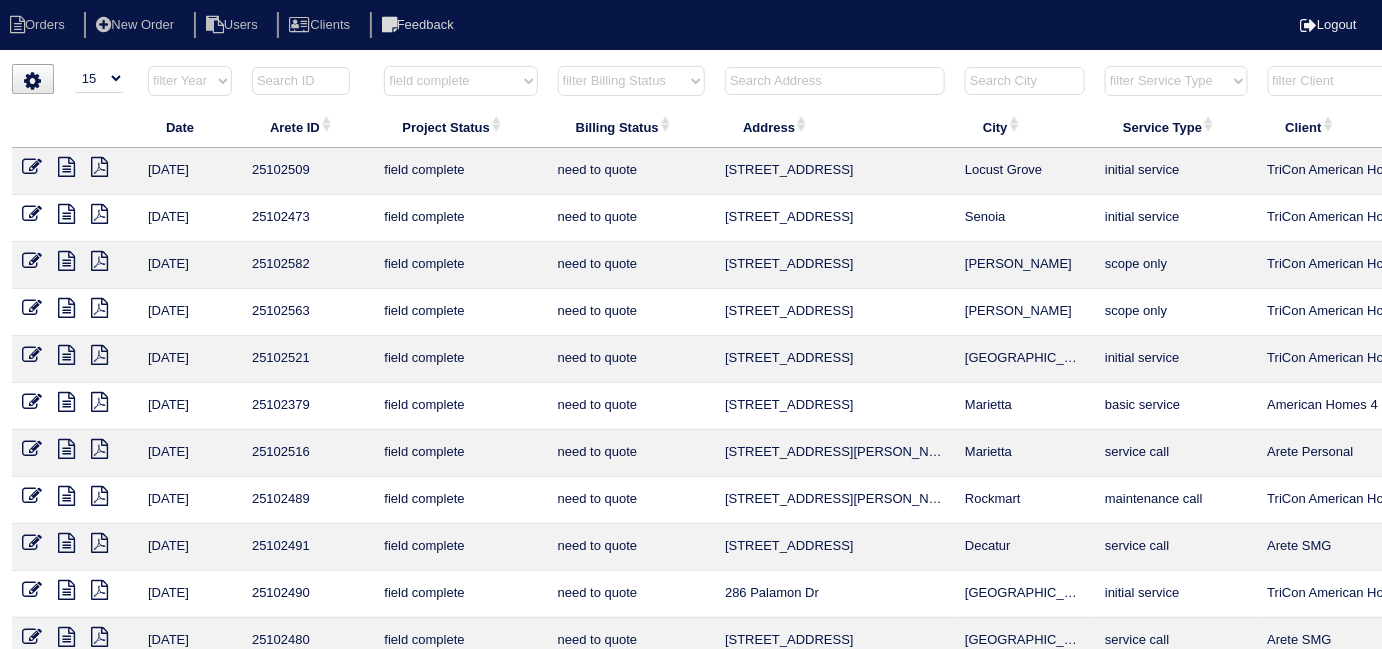 select 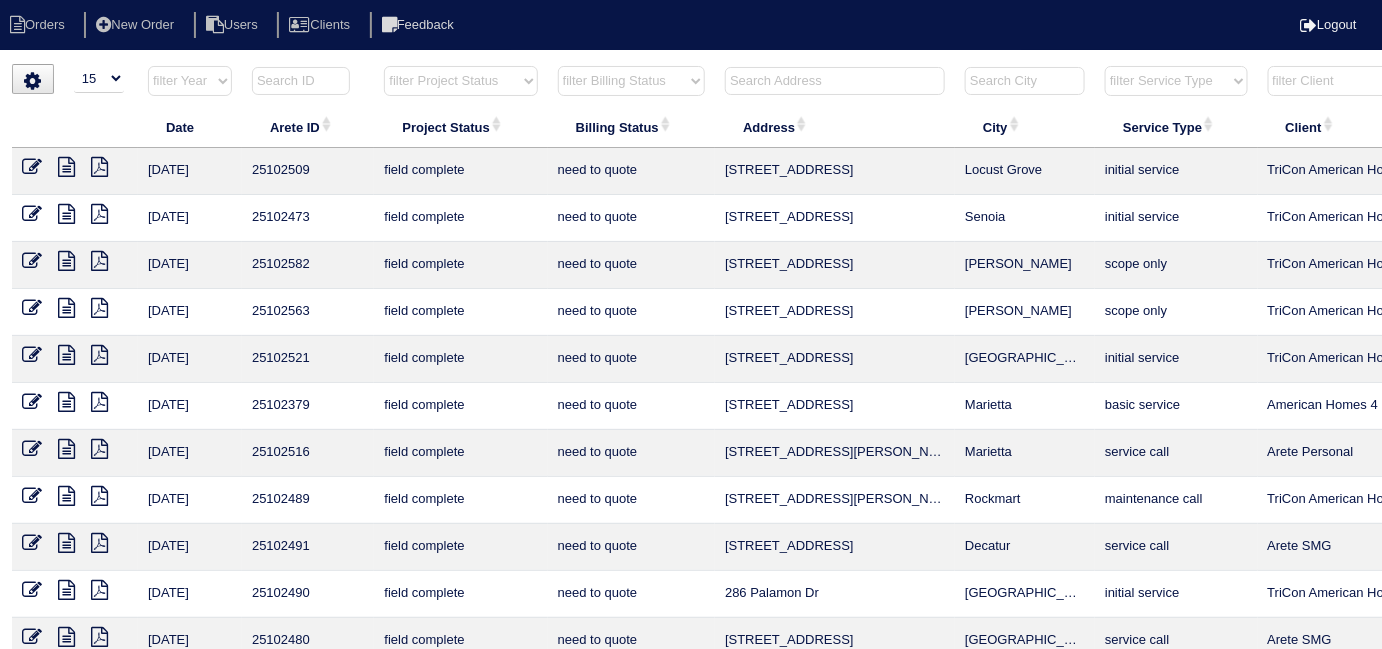 click on "filter Project Status -- Any Project Status -- new order assigned in progress field complete need to schedule admin review archived completed need to approve in quickbooks unknown repairs needed canceled manager review" at bounding box center (460, 81) 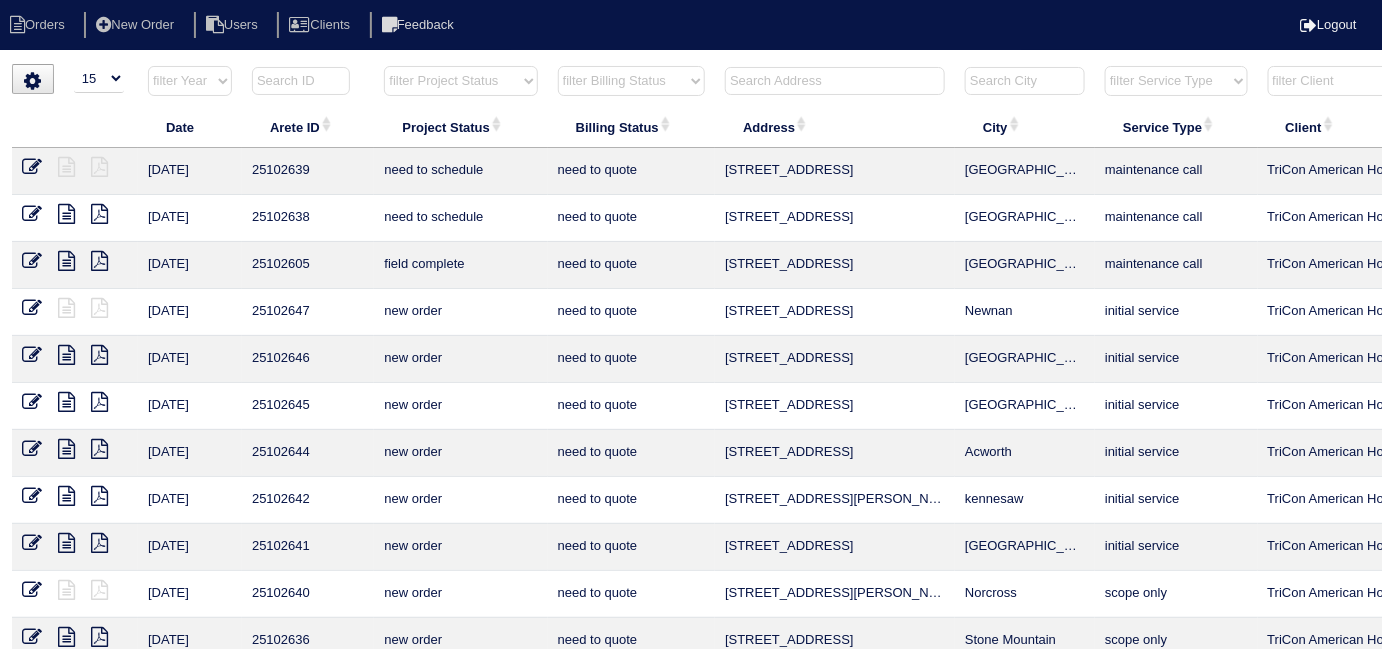 click on "filter Billing Status -- Any Billing Status --  need to quote  quoted  need to invoice  invoiced  paid  warranty  purchase order needed  unknown  in quickbooks" at bounding box center (631, 81) 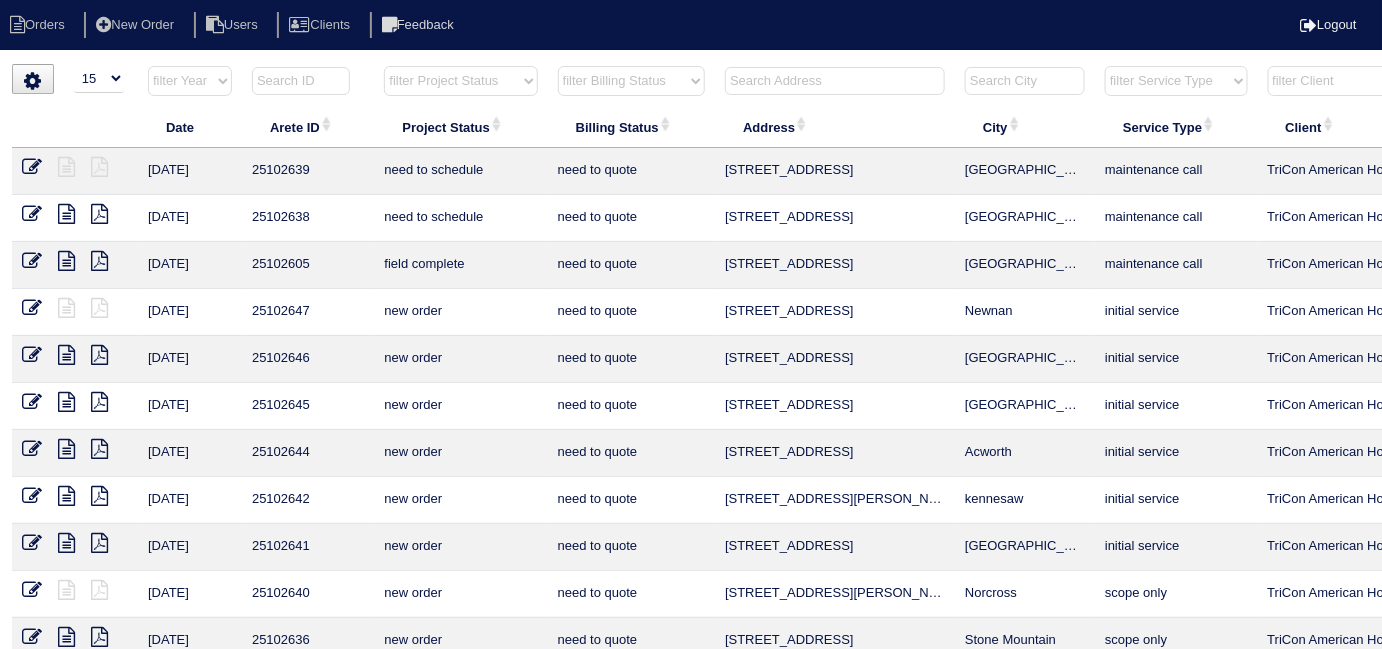 click on "filter Billing Status -- Any Billing Status --  need to quote  quoted  need to invoice  invoiced  paid  warranty  purchase order needed  unknown  in quickbooks" at bounding box center [631, 81] 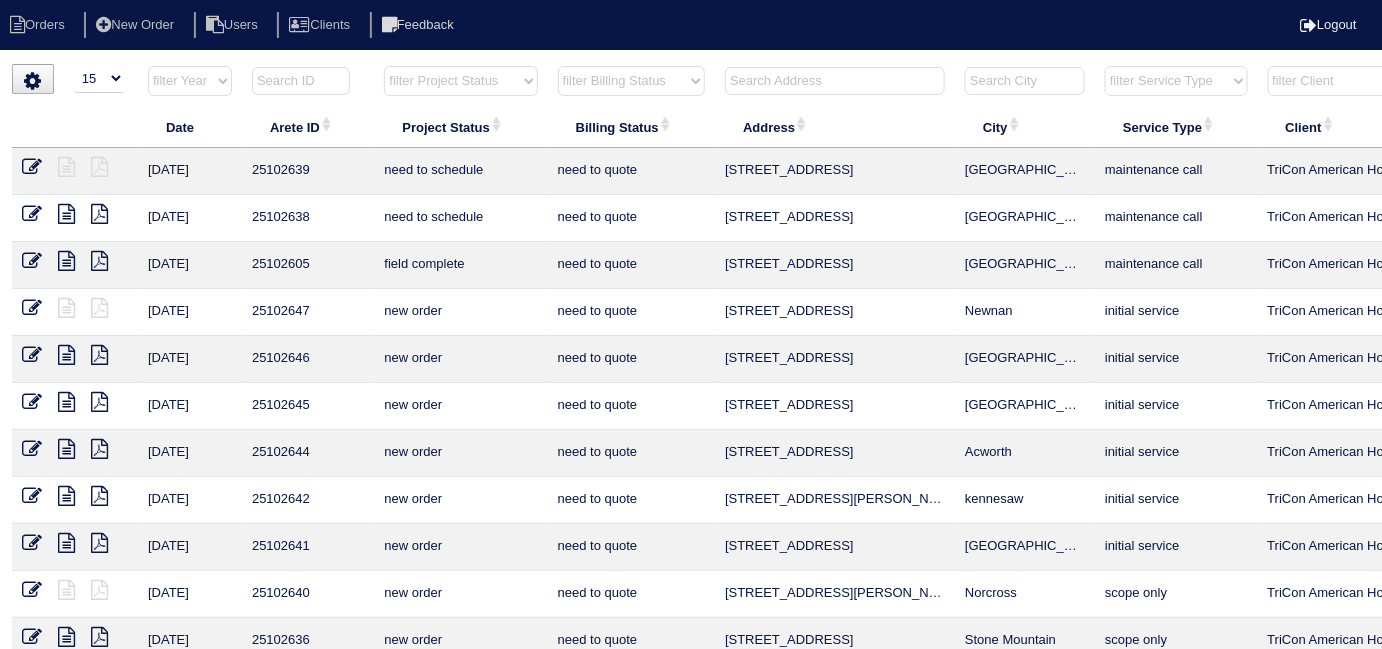 click on "Address" at bounding box center (835, 127) 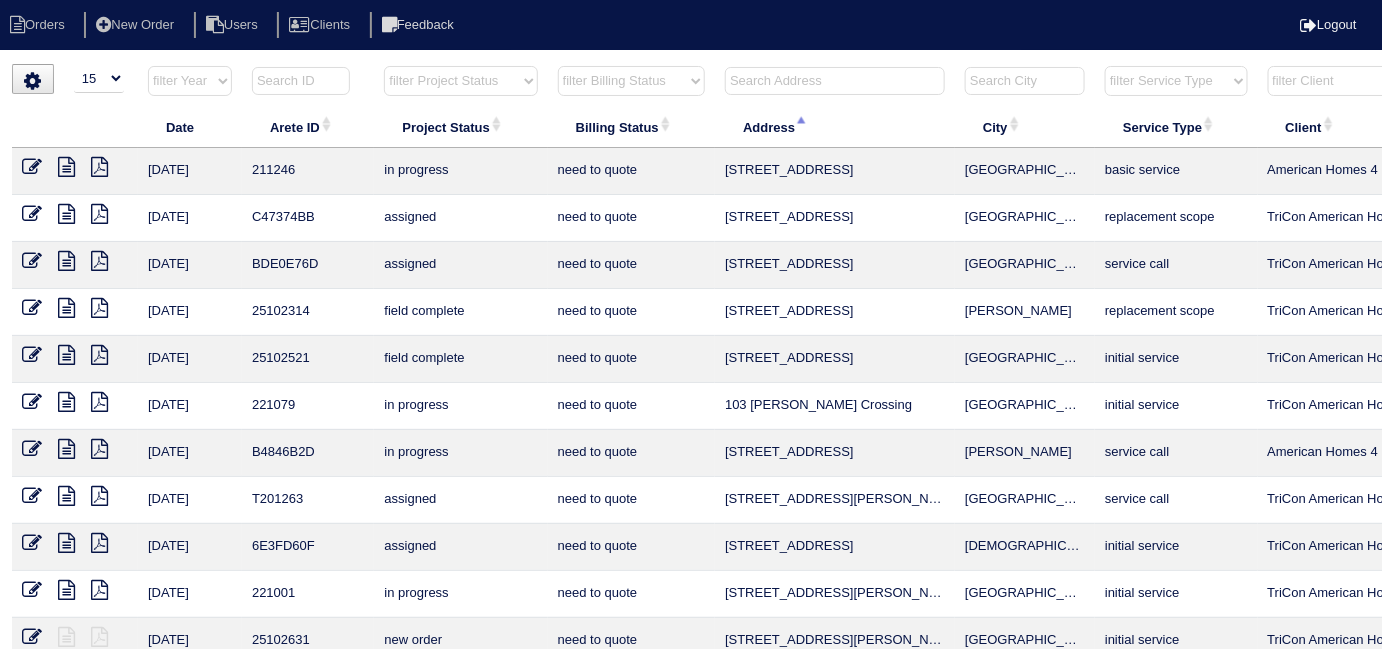 click at bounding box center [835, 81] 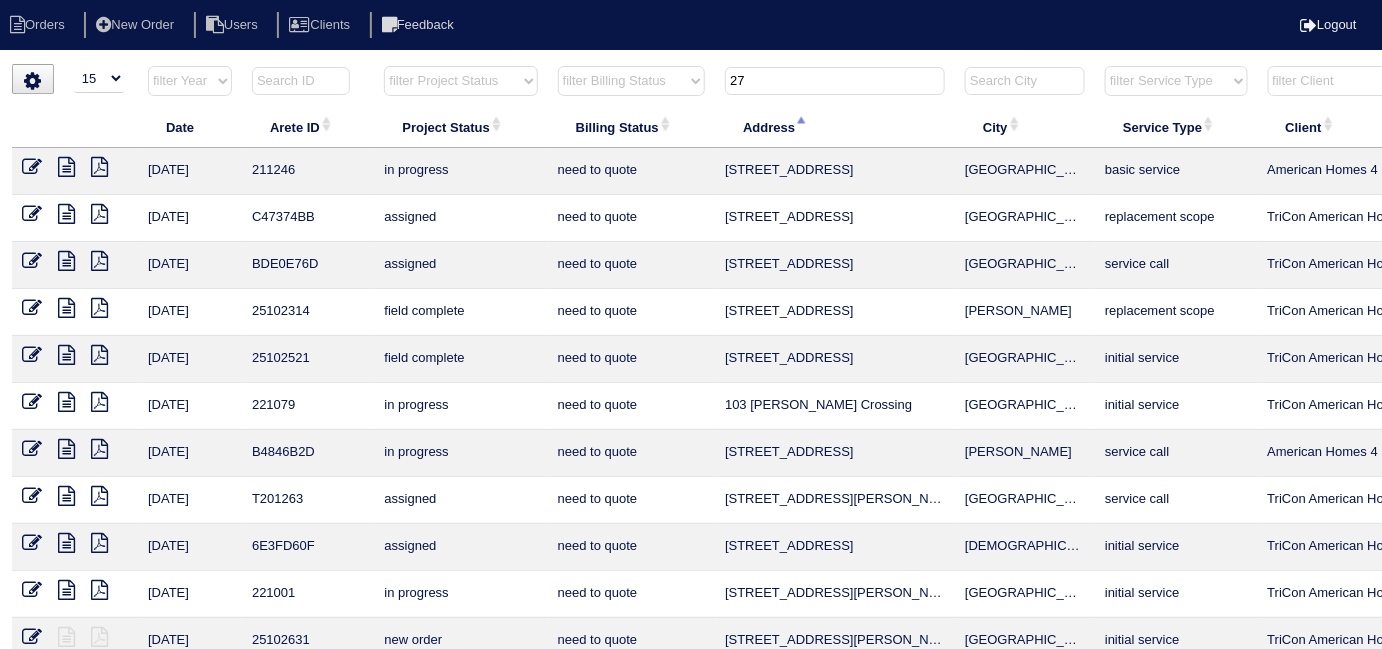 type on "27 c" 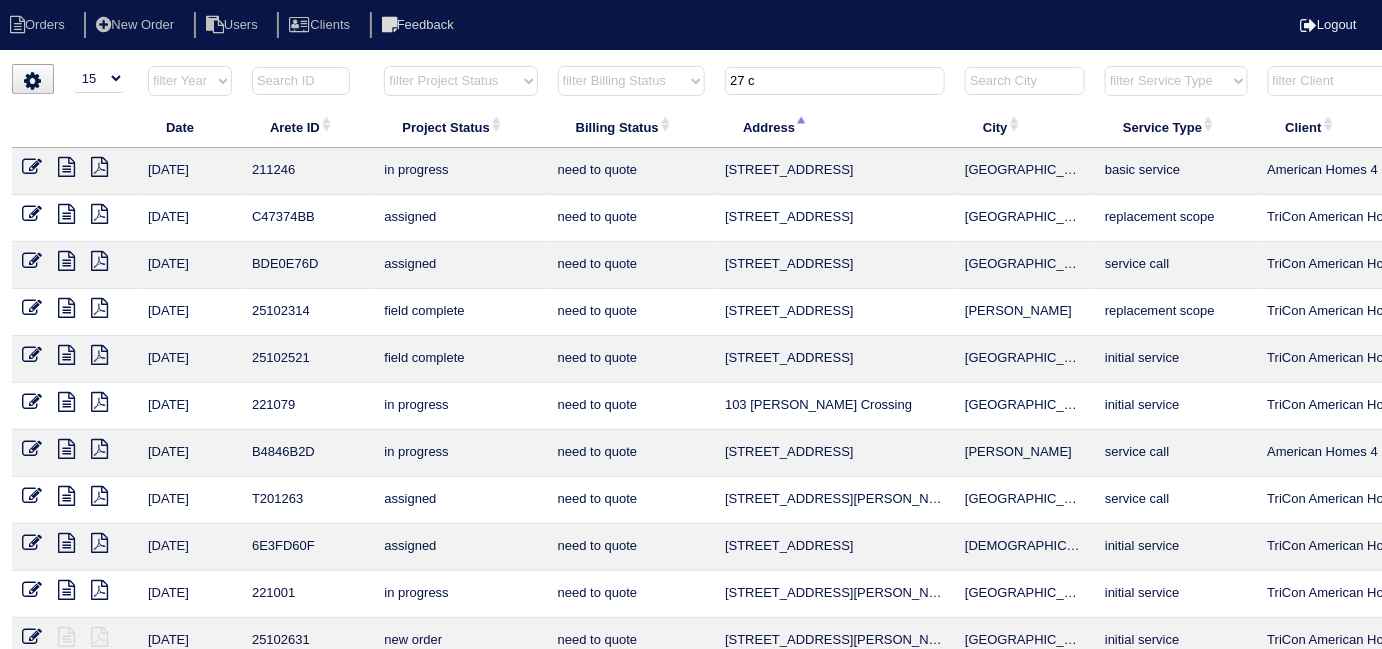 select on "need to quote" 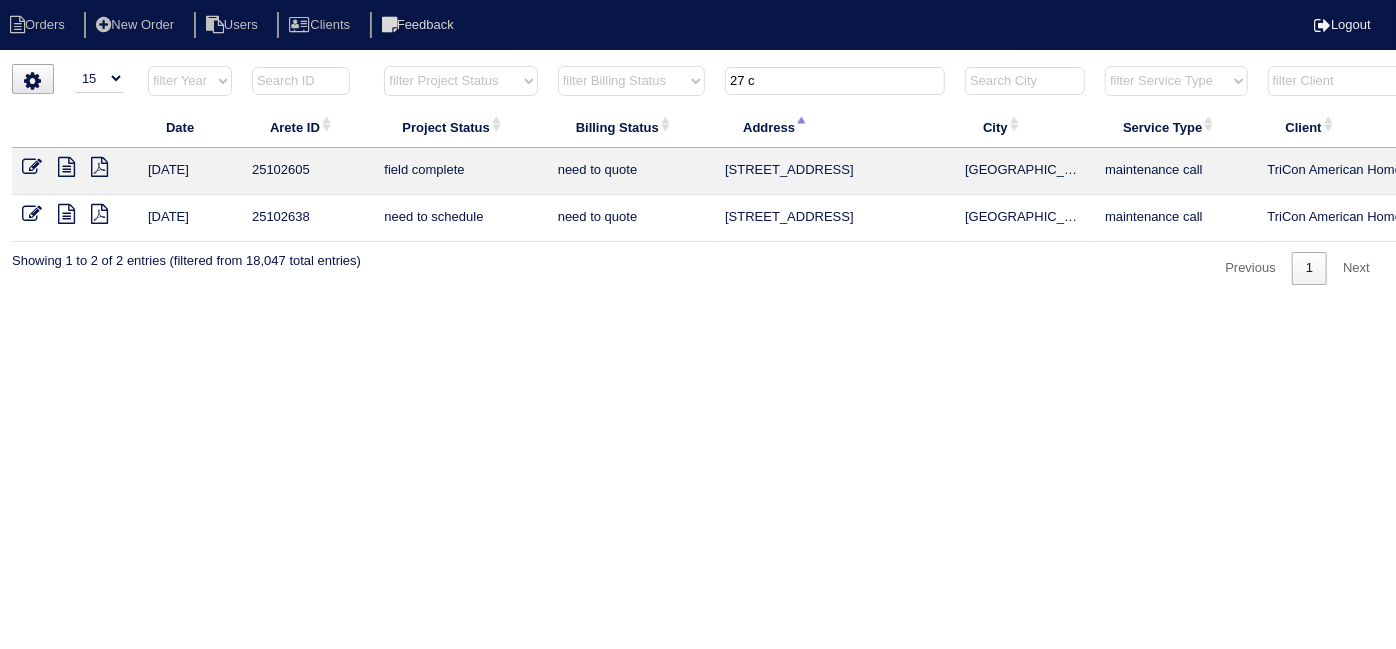 type on "27 c" 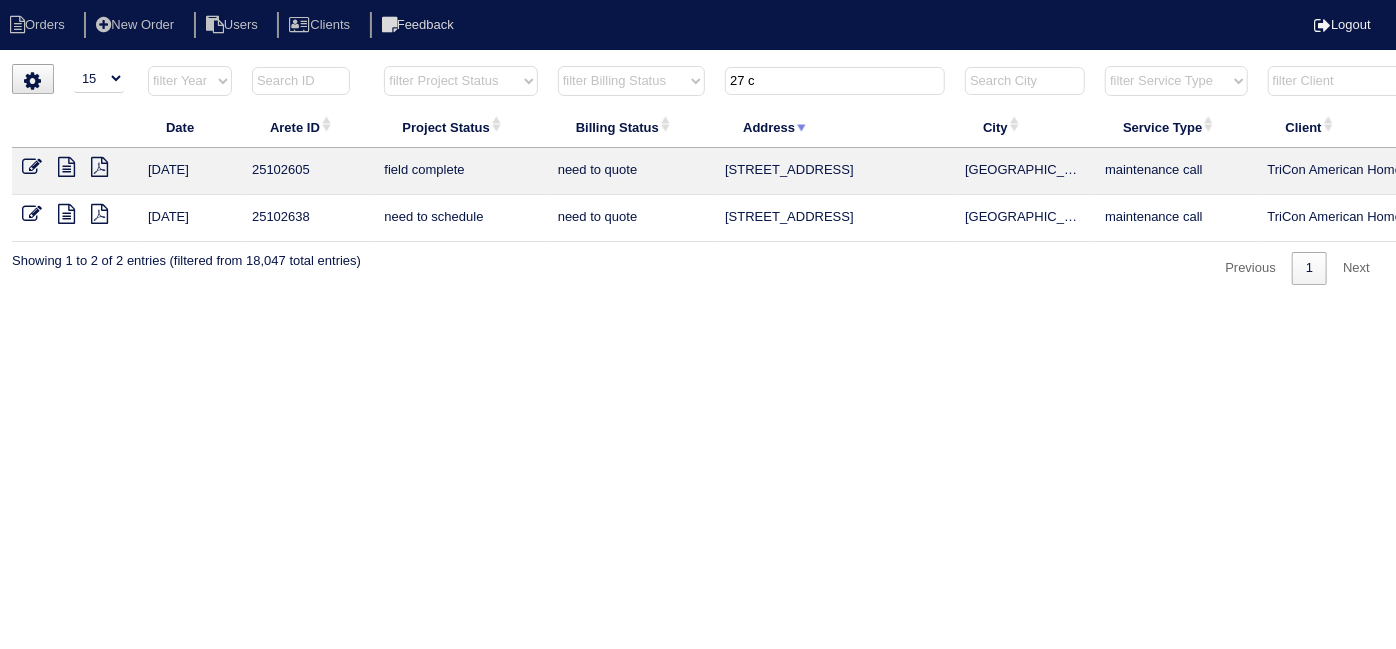 scroll, scrollTop: 0, scrollLeft: 348, axis: horizontal 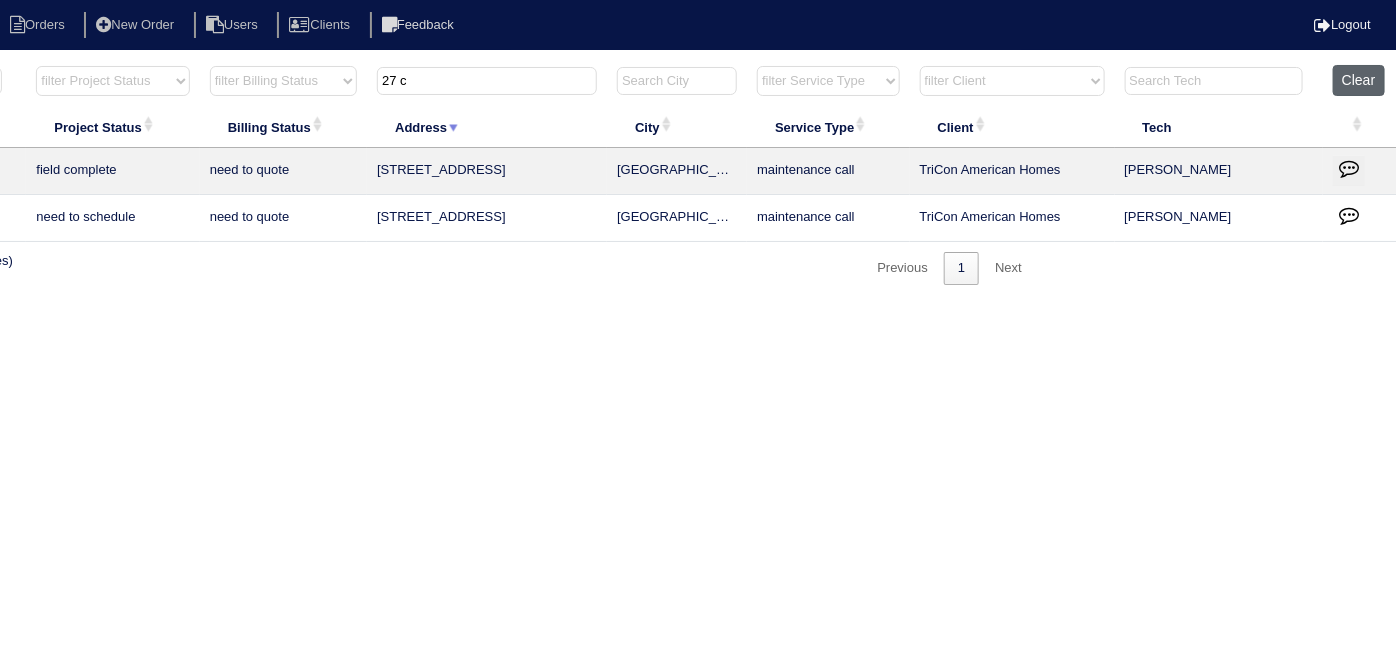 click on "Clear" at bounding box center [1358, 80] 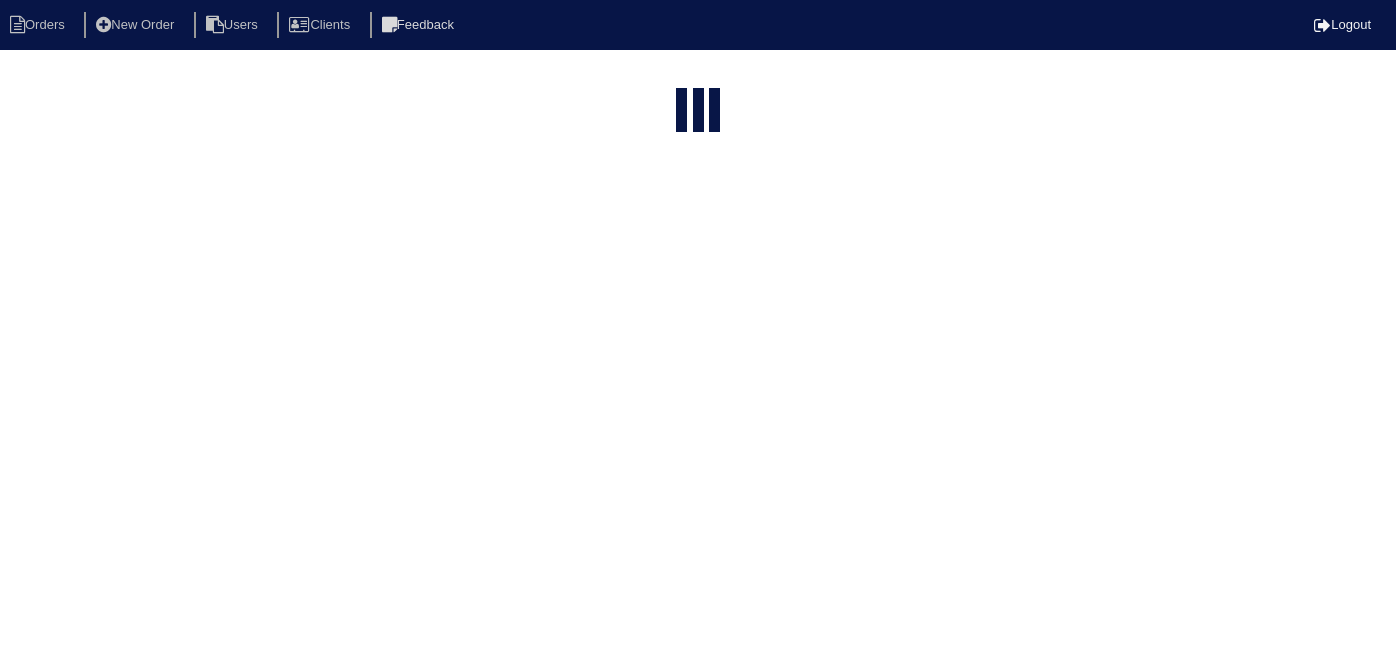 select on "15" 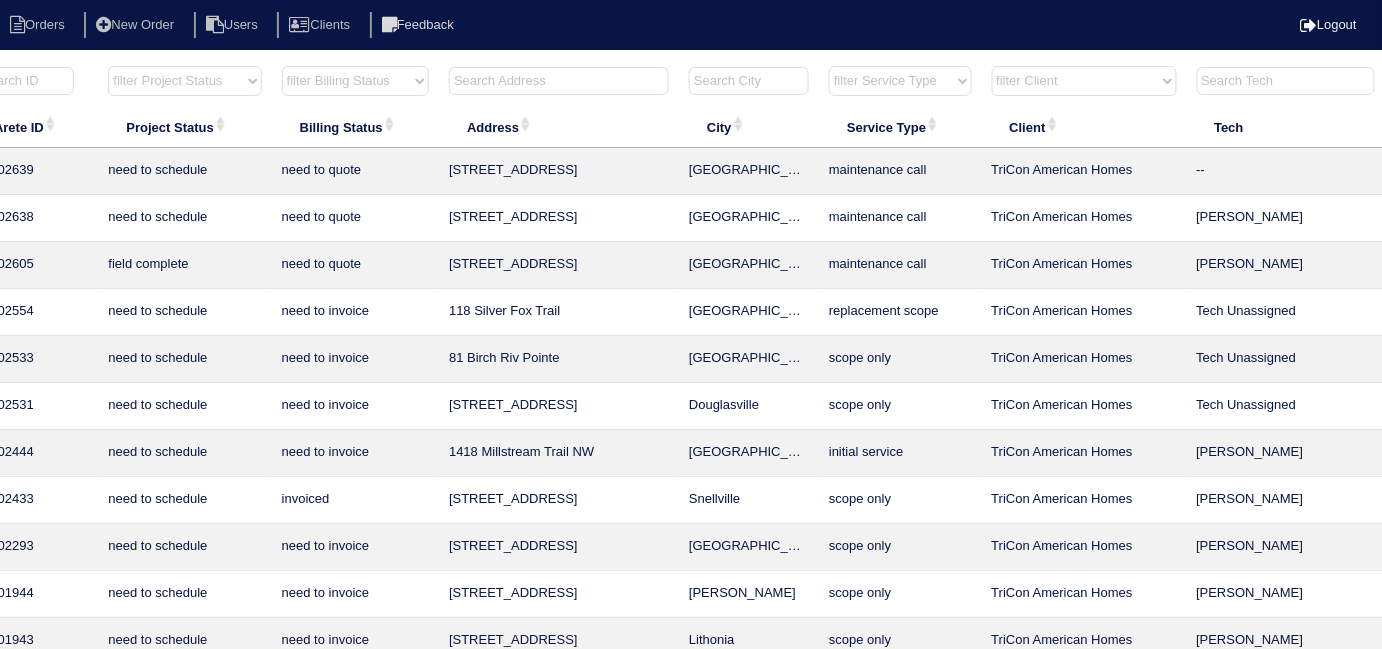 click at bounding box center (559, 81) 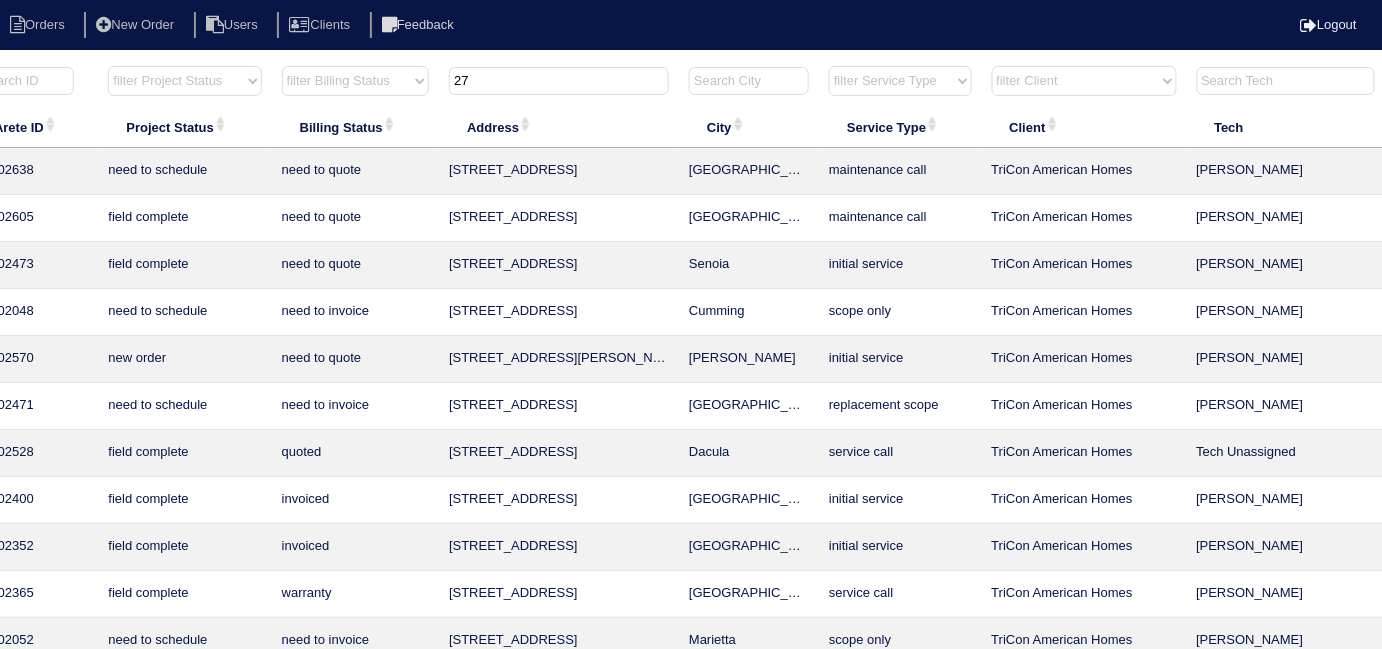 click on "27" at bounding box center [559, 81] 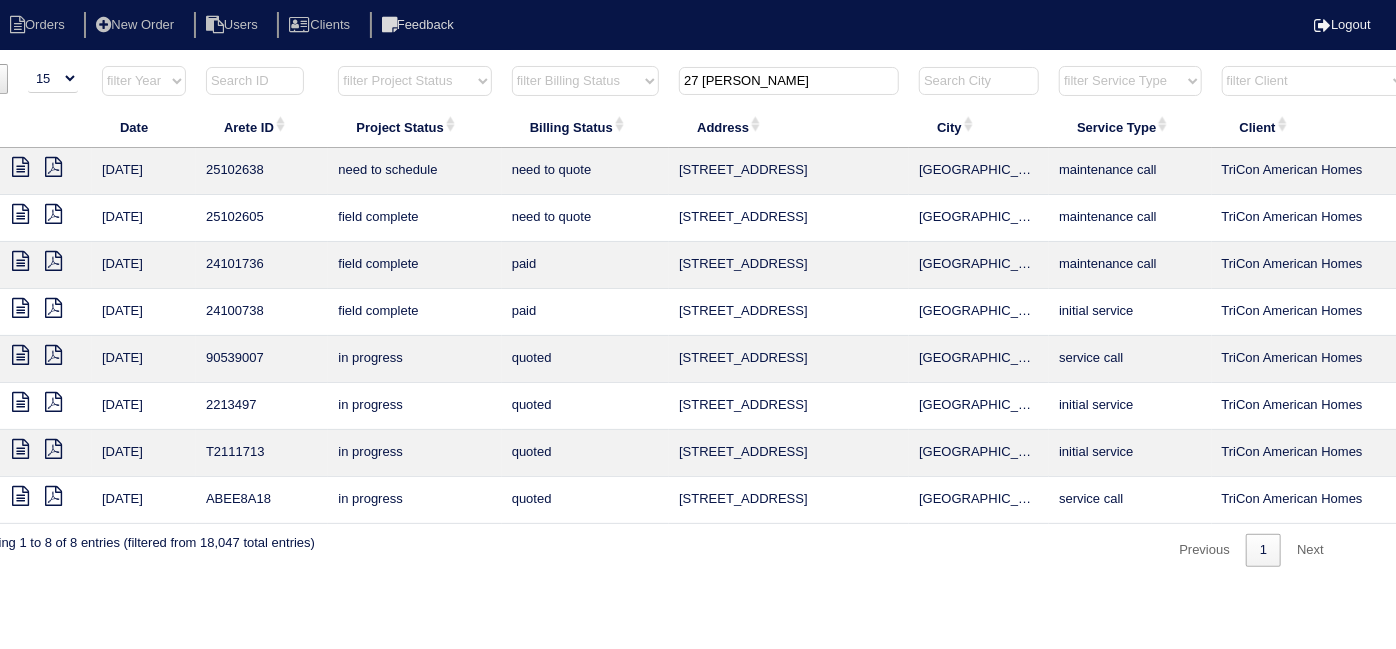 scroll, scrollTop: 0, scrollLeft: 0, axis: both 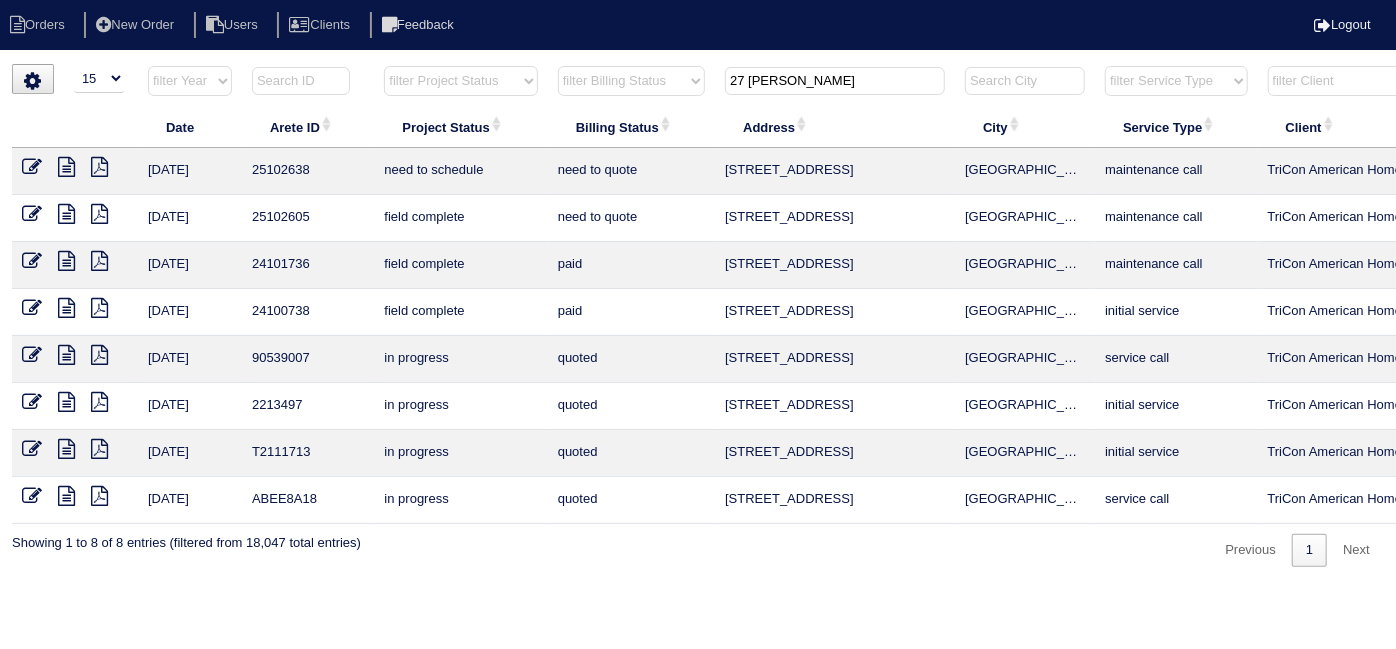 type on "27 [PERSON_NAME]" 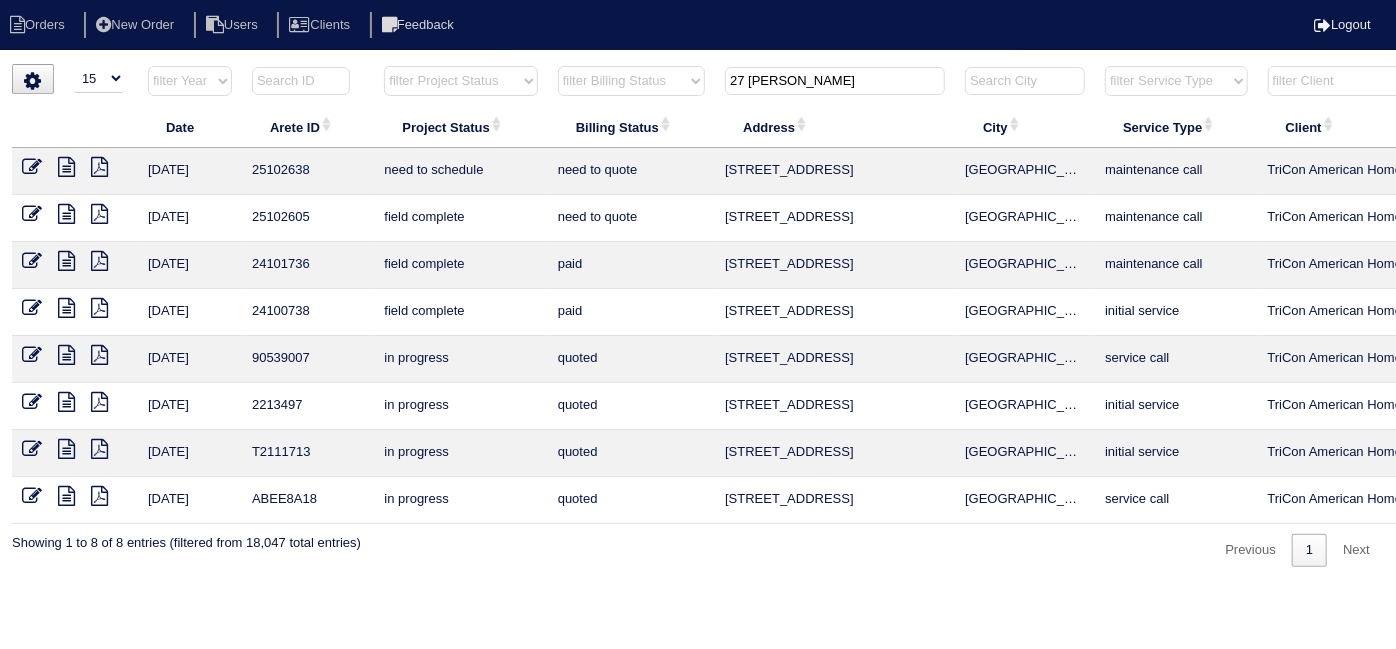 click at bounding box center [32, 167] 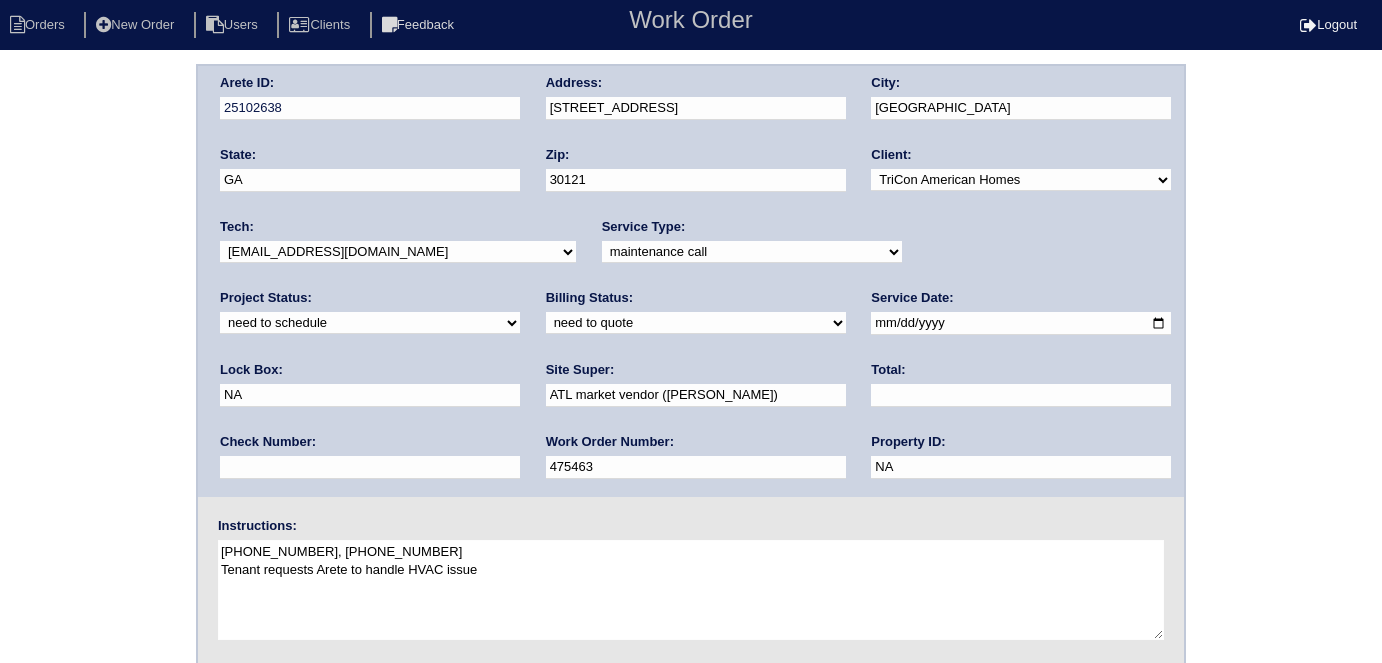 scroll, scrollTop: 0, scrollLeft: 0, axis: both 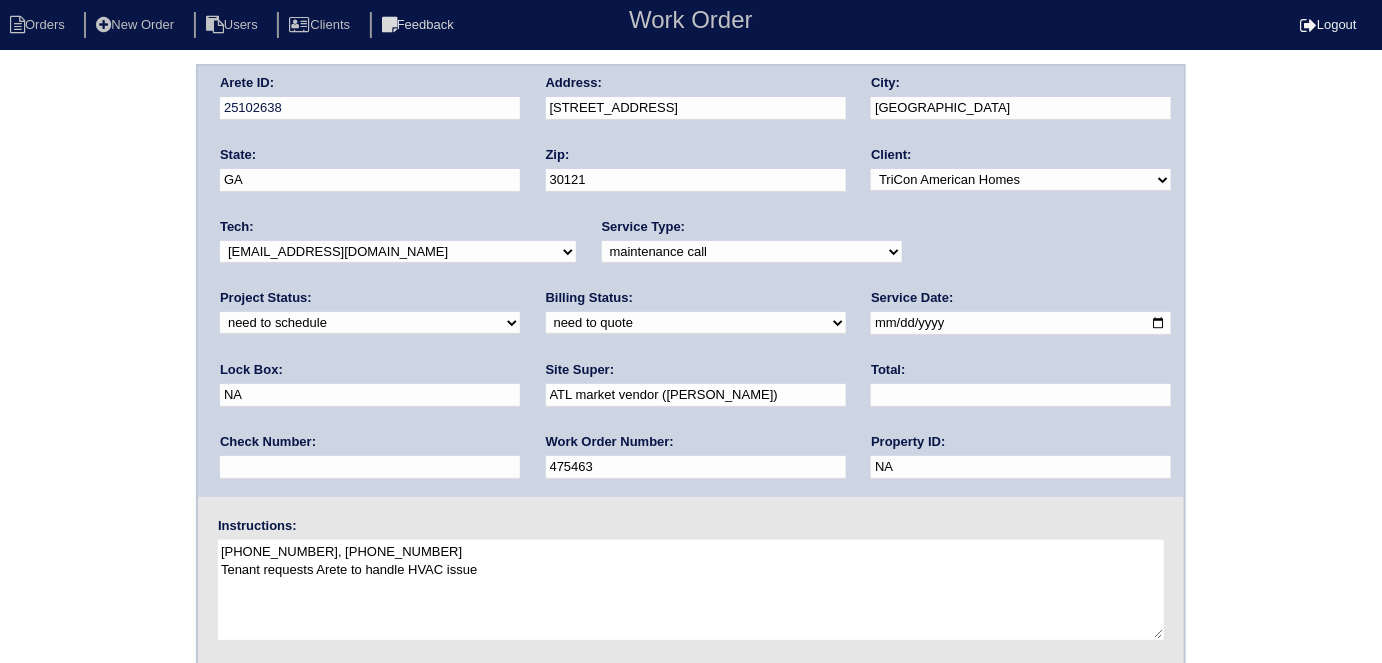 click on "new order
assigned
in progress
field complete
need to schedule
admin review
archived
completed
need to approve
in quickbooks
unknown
repairs needed
canceled
manager review" at bounding box center (370, 323) 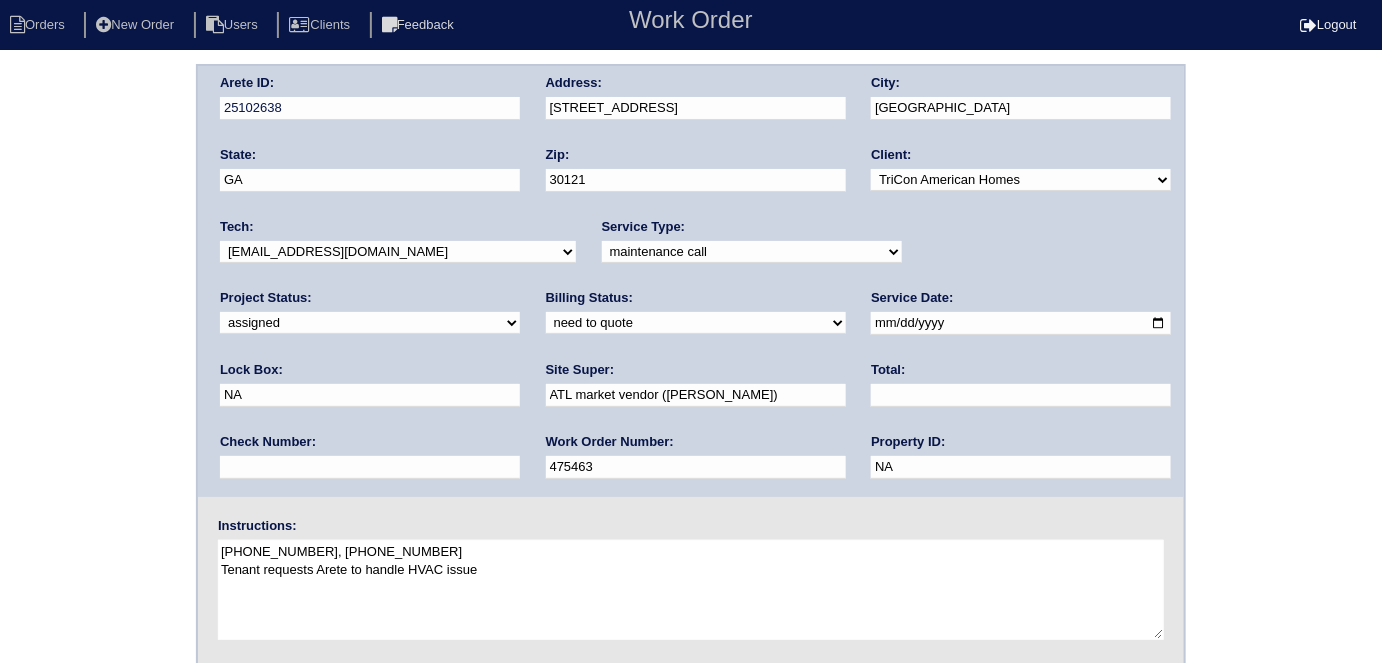 click on "Billing Status:" at bounding box center (589, 298) 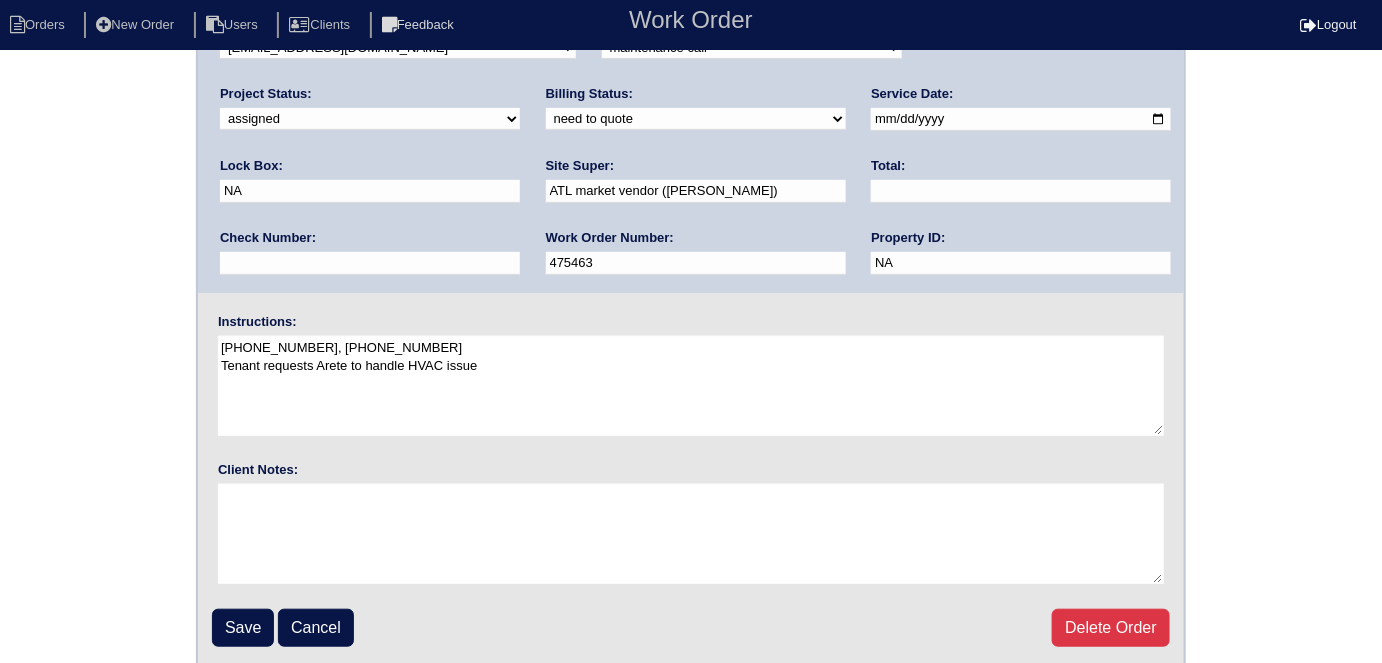 scroll, scrollTop: 205, scrollLeft: 0, axis: vertical 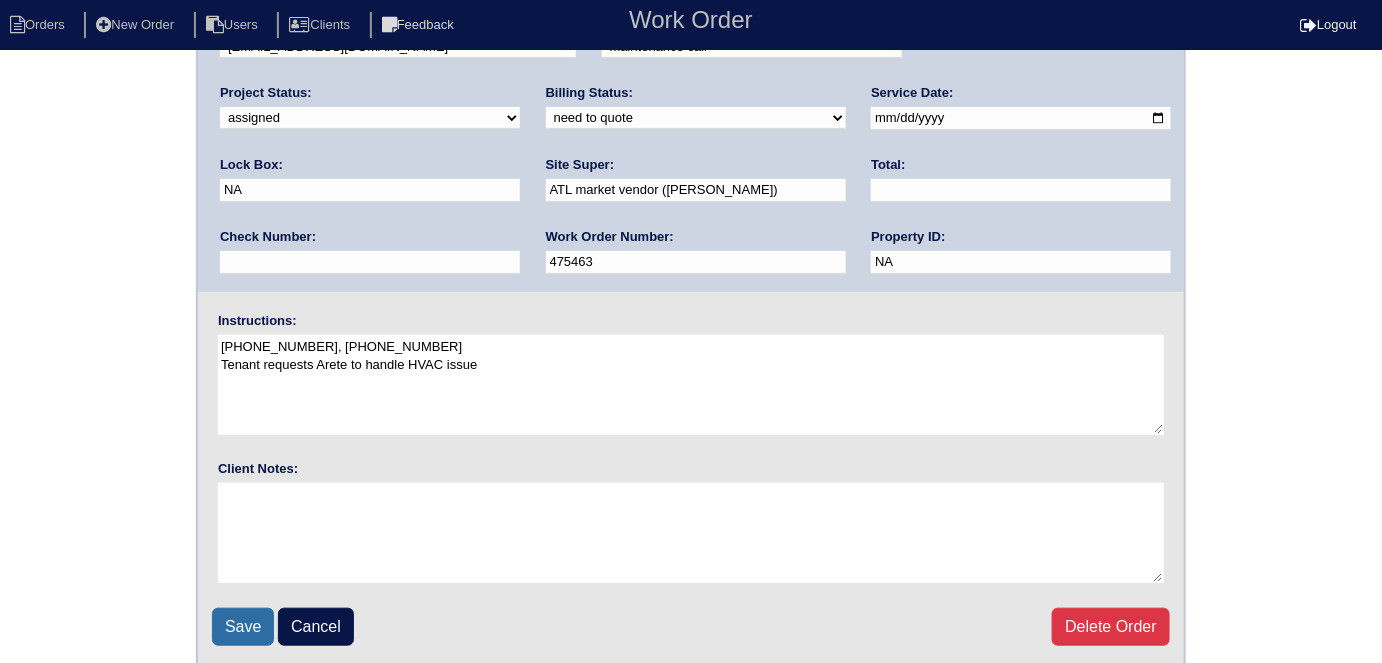 click on "Save" at bounding box center [243, 627] 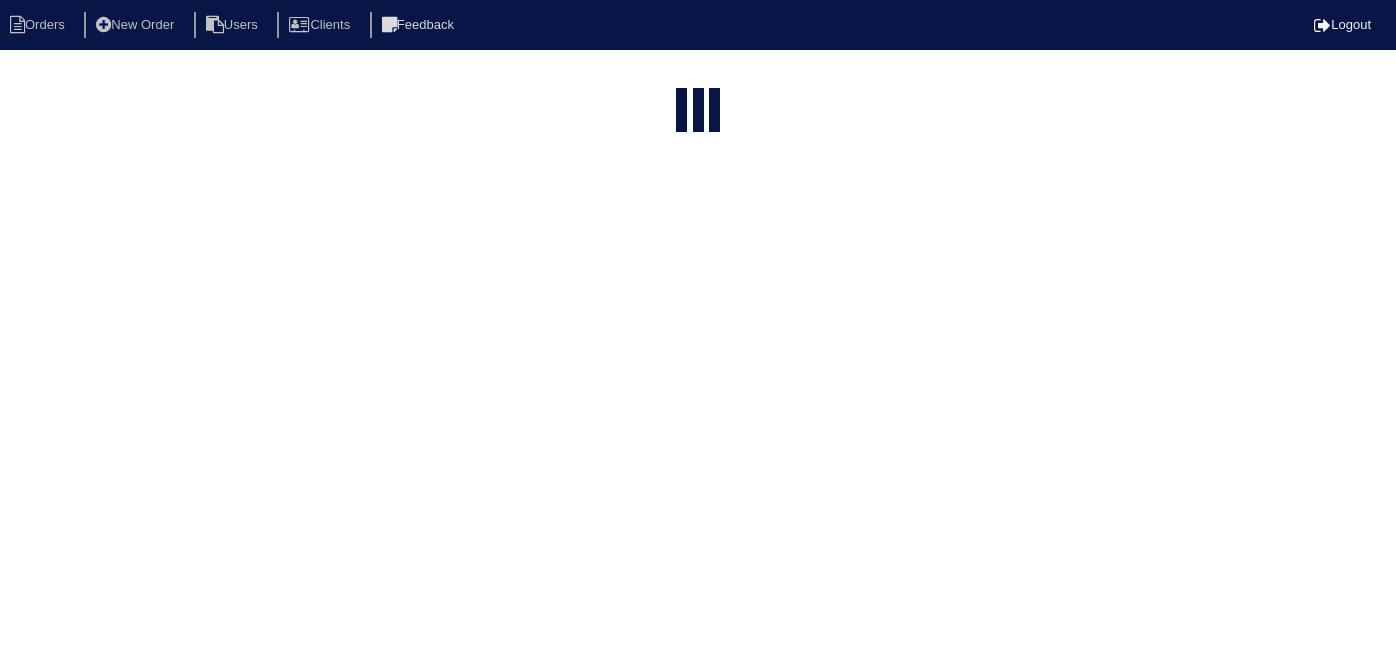 select on "15" 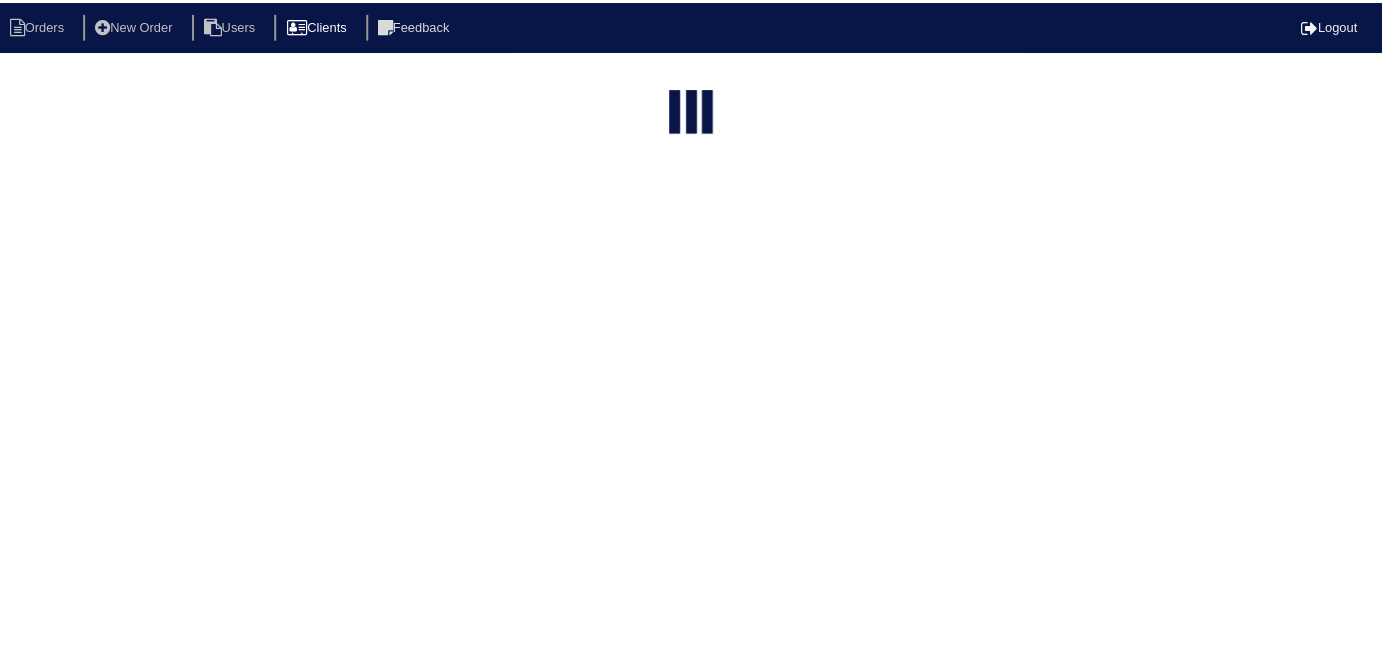 scroll, scrollTop: 0, scrollLeft: 0, axis: both 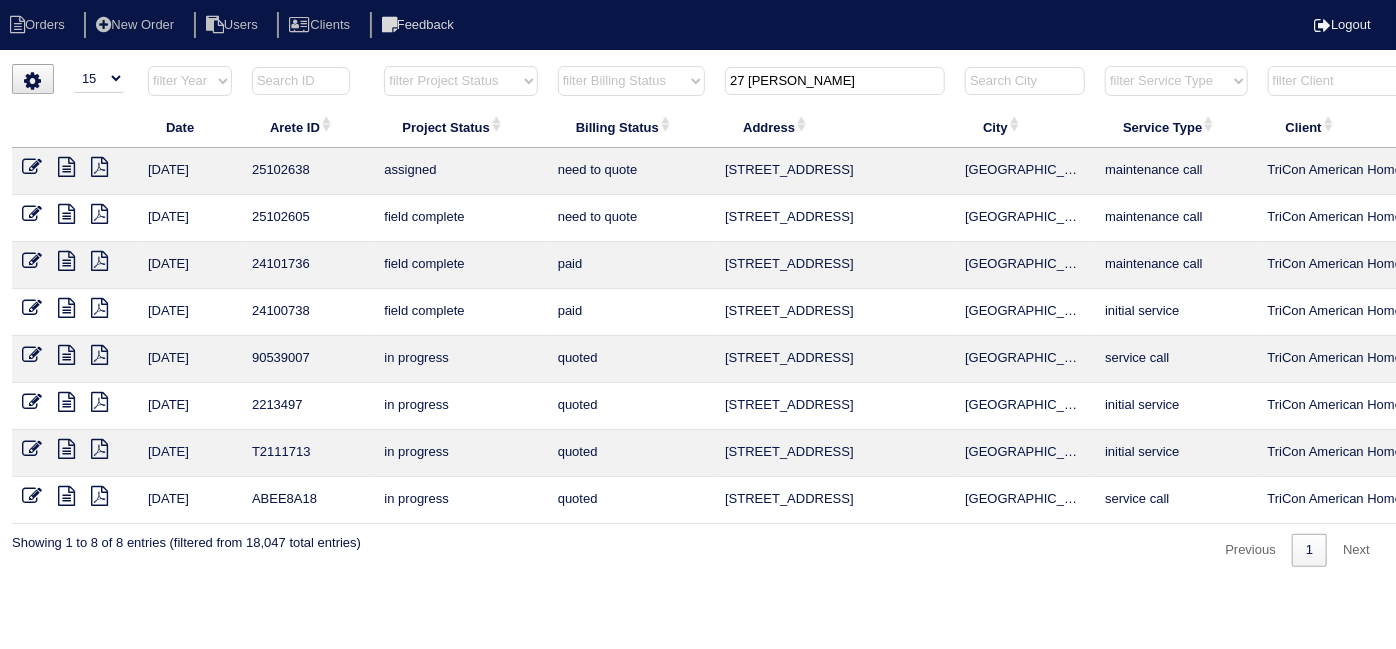 drag, startPoint x: 858, startPoint y: 70, endPoint x: 629, endPoint y: 32, distance: 232.13142 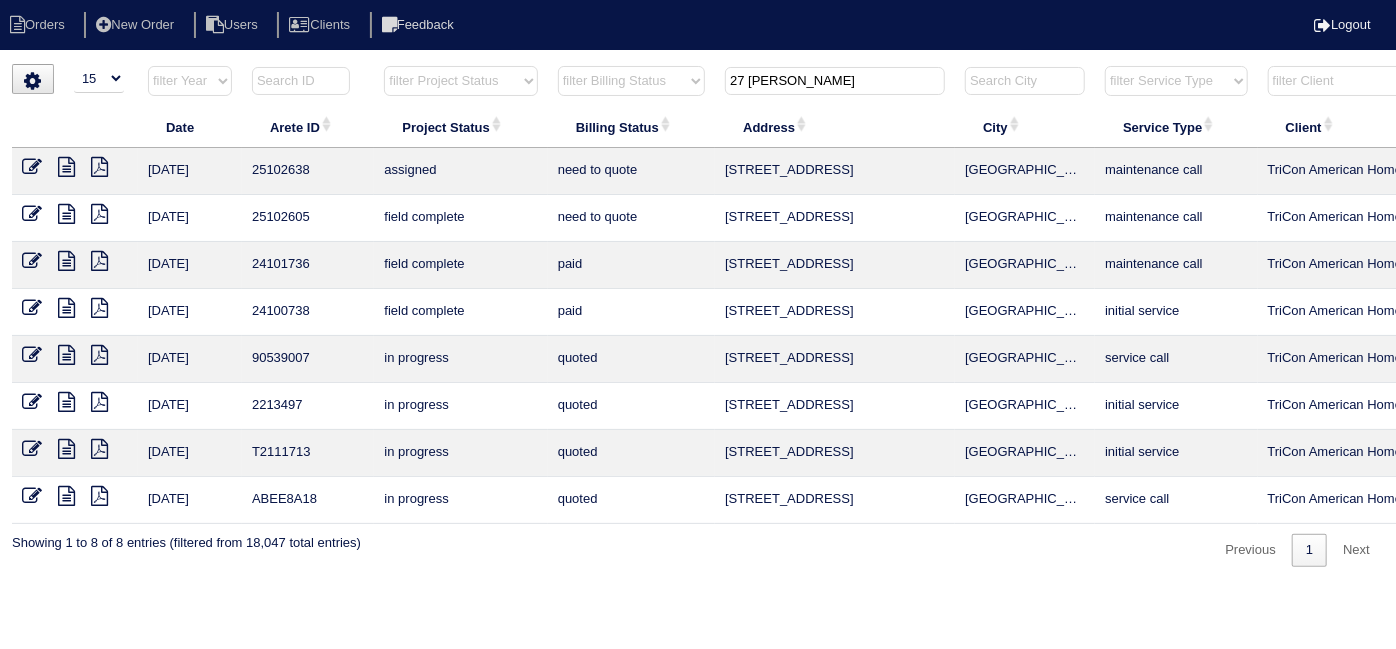 click on "filter Year -- Any Year -- 2025 2024 2023 2022 2021 2020 2019 filter Project Status -- Any Project Status -- new order assigned in progress field complete need to schedule admin review archived completed need to approve in quickbooks unknown repairs needed canceled manager review filter Billing Status -- Any Billing Status --  need to quote  quoted  need to invoice  invoiced  paid  warranty  purchase order needed  unknown  in quickbooks 27 carr filter Service Type -- Any Service Type -- initial service basic service maintenance call replacement scope service call scope only filter Client -- Any Client -- Alan Luther American Homes 4 Rent Arete Personal Arete SMG Buffalo Homes Divvy First Key Homes HomeRiver Group Maymont Homes On The Level Development Group Padly Pathway Construction Phillip Brothers Rasmus Real Estate Rave Shepard Exposition Group Stine Construction Sylvan Homes Test Client The Renovation Company Tiber Capital  Tiber Realty TriCon American Homes Zillow Clear" at bounding box center [878, 85] 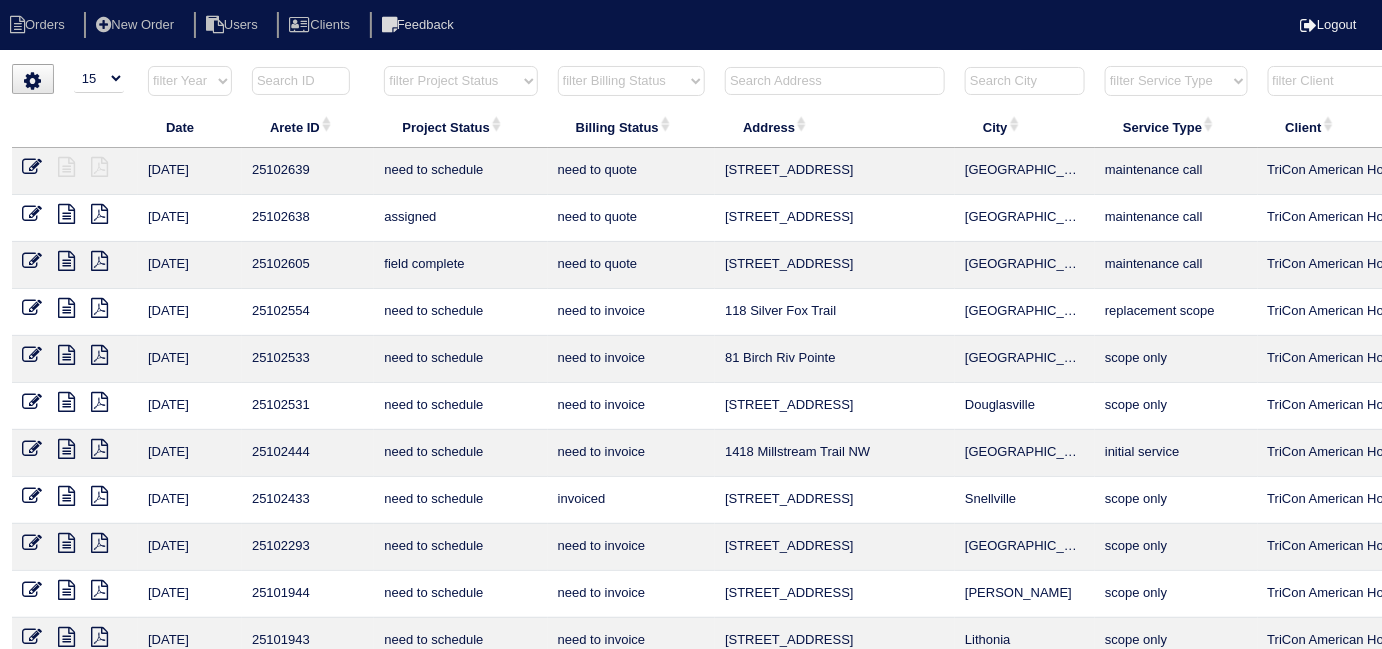 type 